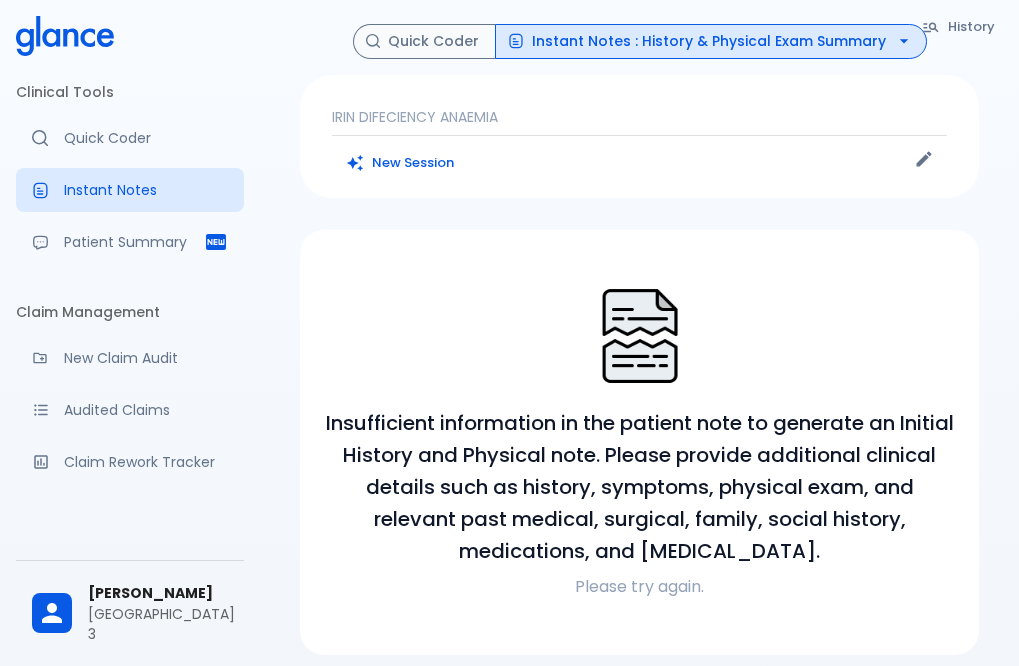 scroll, scrollTop: 0, scrollLeft: 0, axis: both 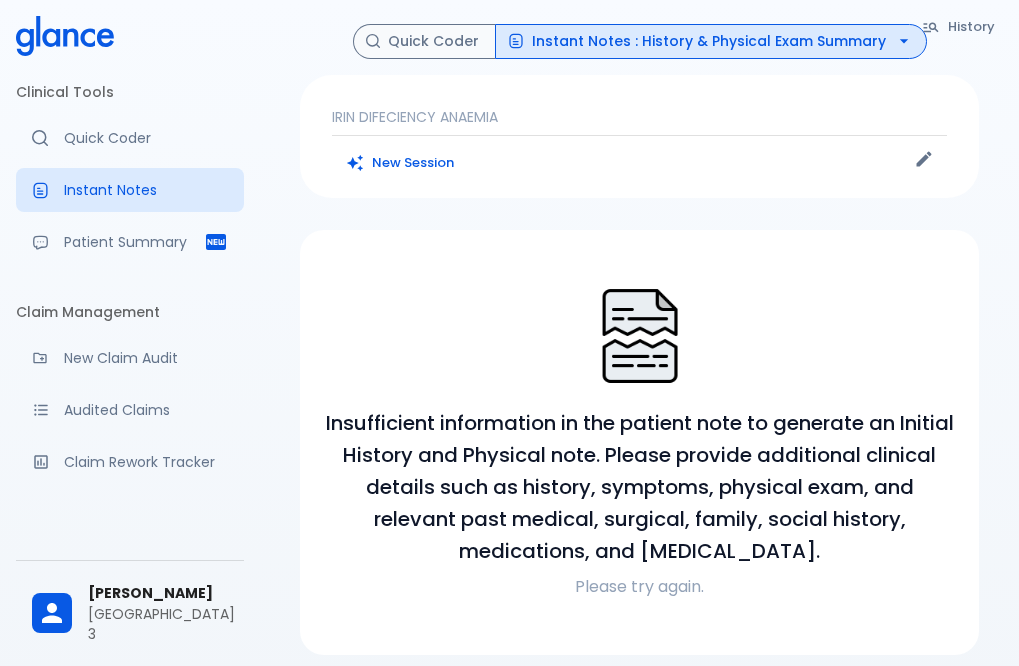 click on "IRIN DIFECIENCY ANAEMIA" at bounding box center (639, 117) 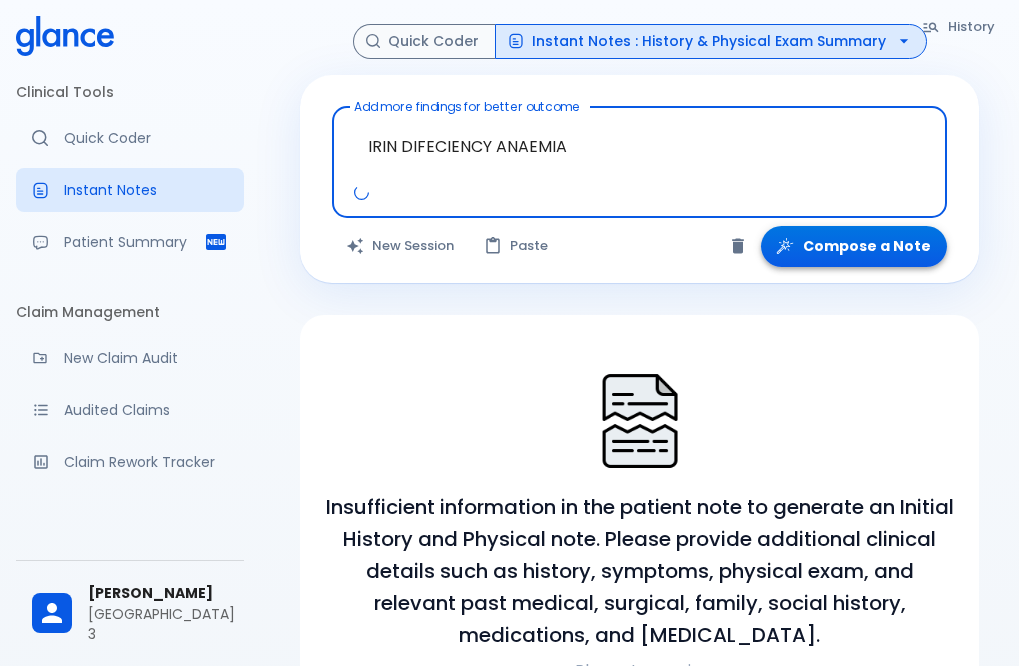 click on "Compose a Note" at bounding box center (854, 246) 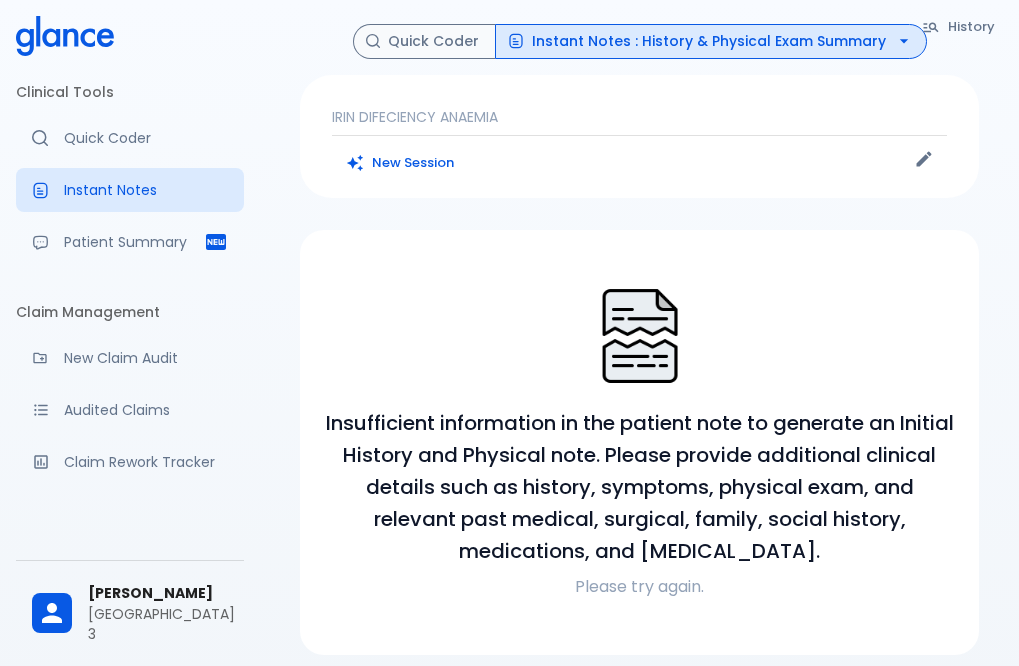 click on "IRIN DIFECIENCY ANAEMIA" at bounding box center (639, 117) 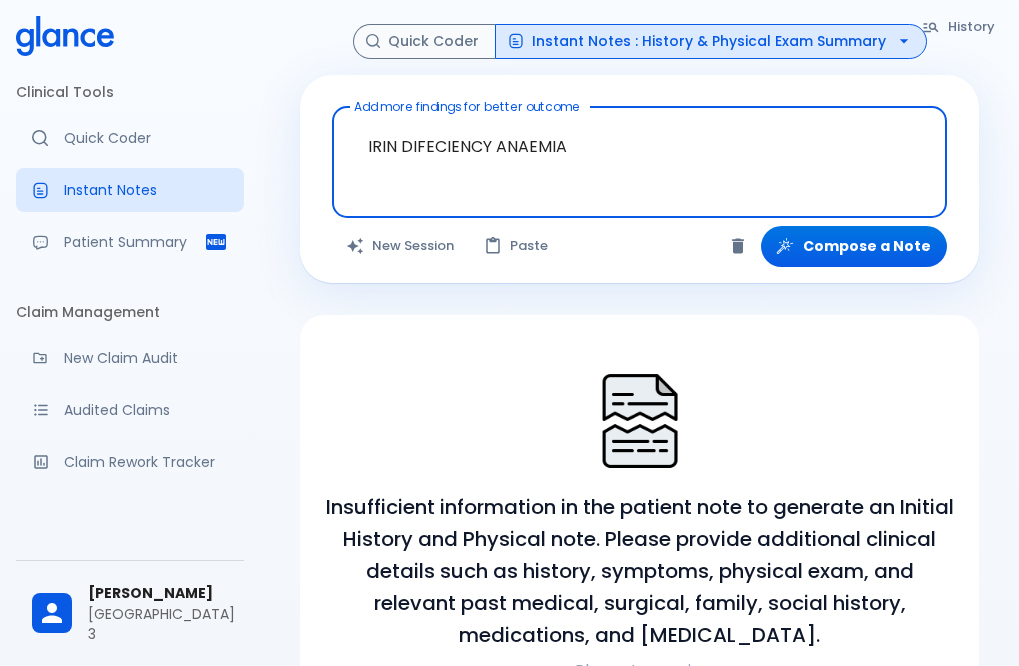 click on "IRIN DIFECIENCY ANAEMIA" at bounding box center [639, 146] 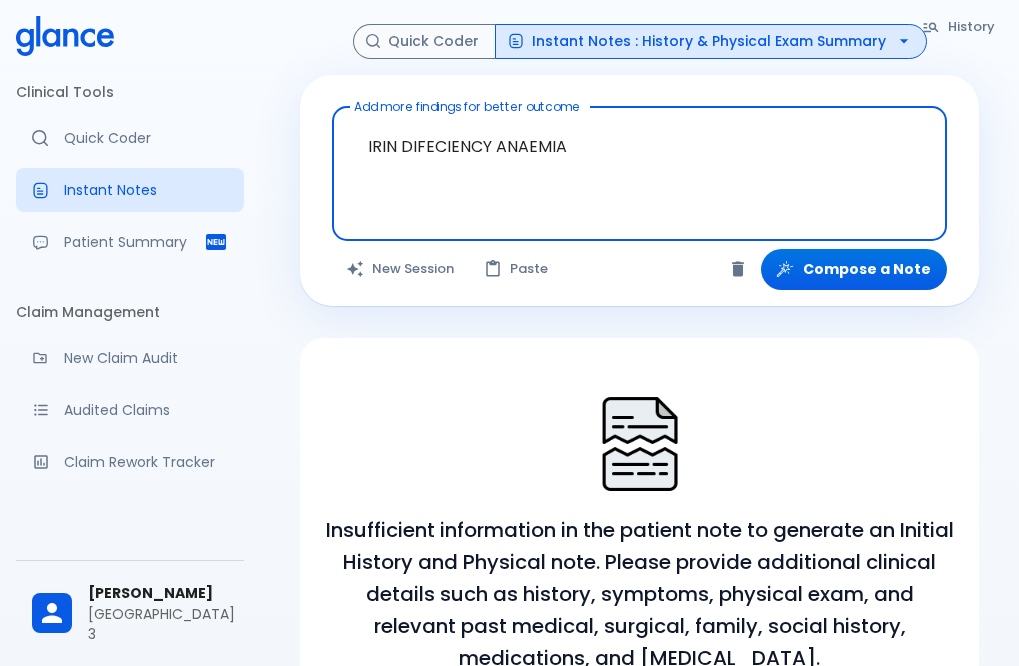 click on "IRIN DIFECIENCY ANAEMIA" at bounding box center [639, 158] 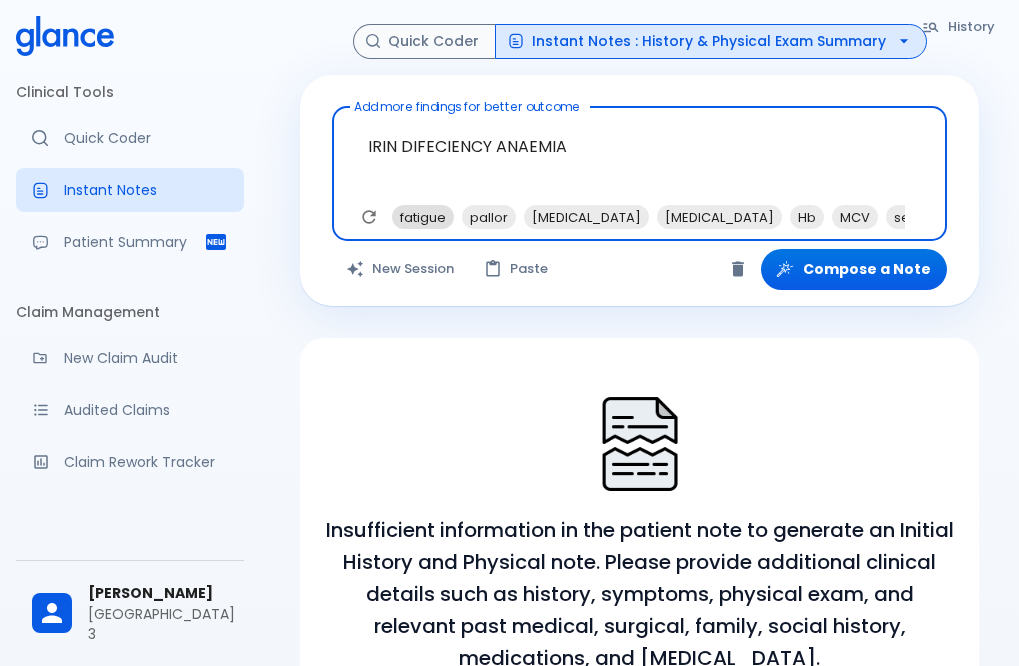 click on "fatigue" at bounding box center (423, 217) 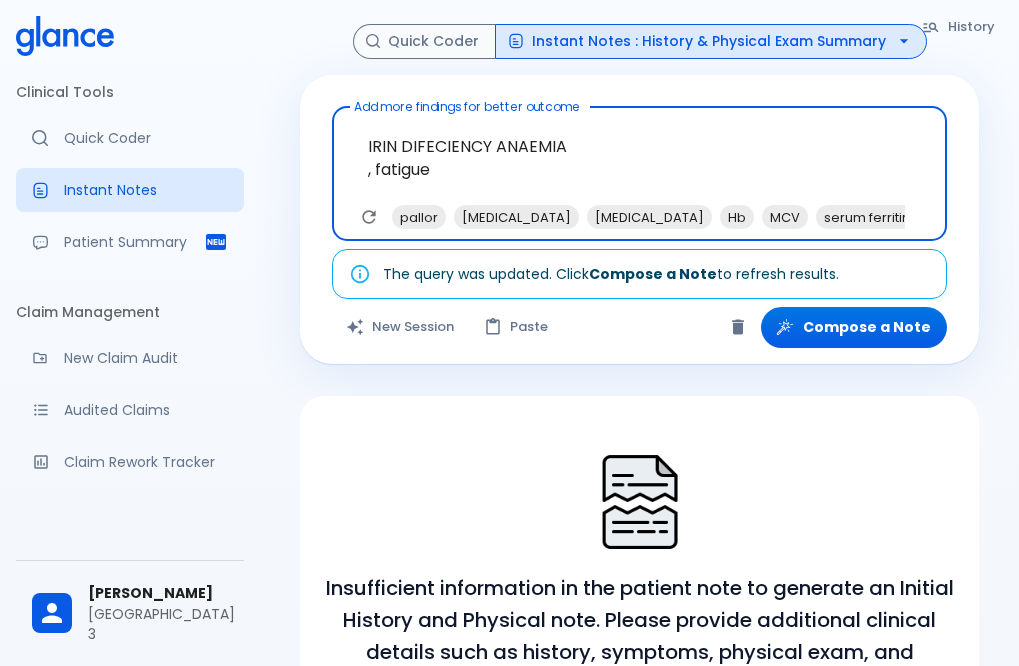 click on "pallor" at bounding box center [419, 217] 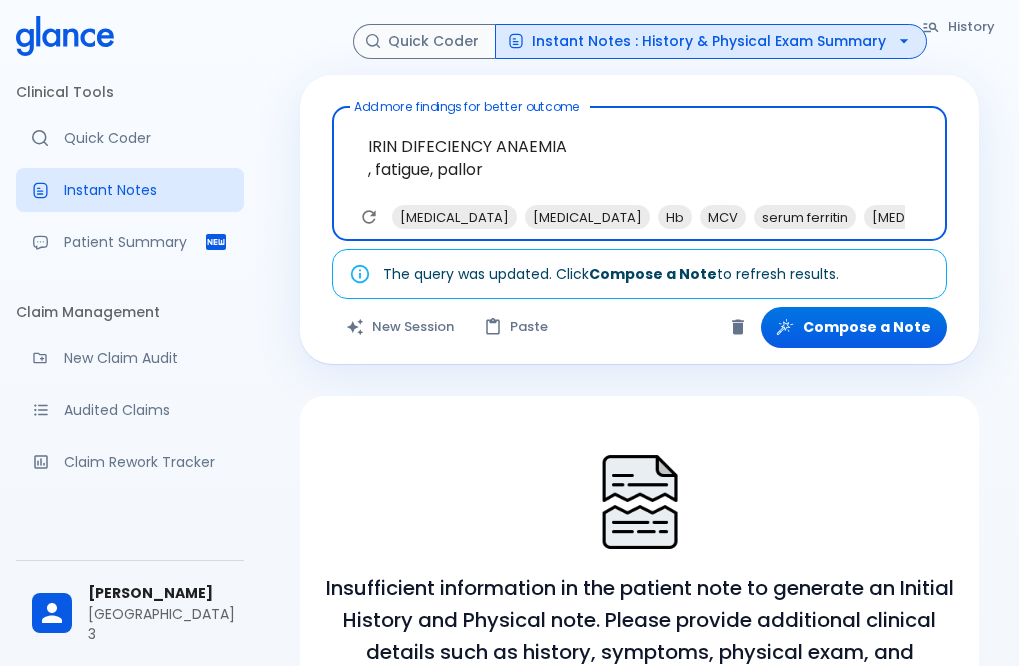 click on "[MEDICAL_DATA]" at bounding box center (454, 217) 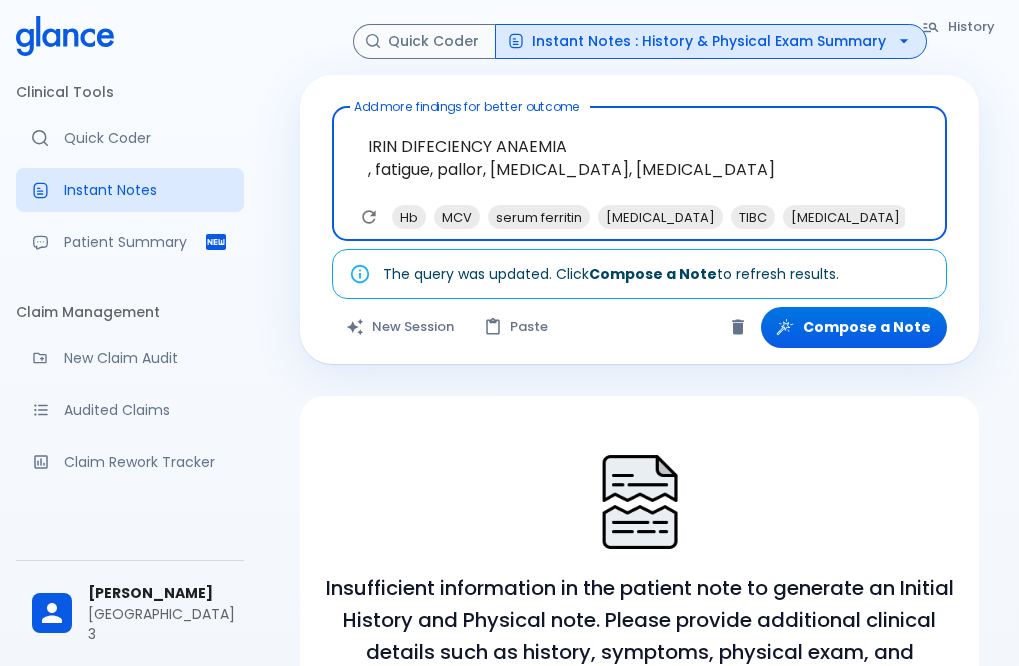 click on "Hb MCV serum ferritin [MEDICAL_DATA] TIBC [MEDICAL_DATA] [MEDICAL_DATA] count [MEDICAL_DATA] iron supplements oral iron therapy intravenous iron therapy [MEDICAL_DATA] CBC chronic blood loss [MEDICAL_DATA] [MEDICAL_DATA] [MEDICAL_DATA] [MEDICAL_DATA] [PERSON_NAME] syndrome" at bounding box center [1565, 217] 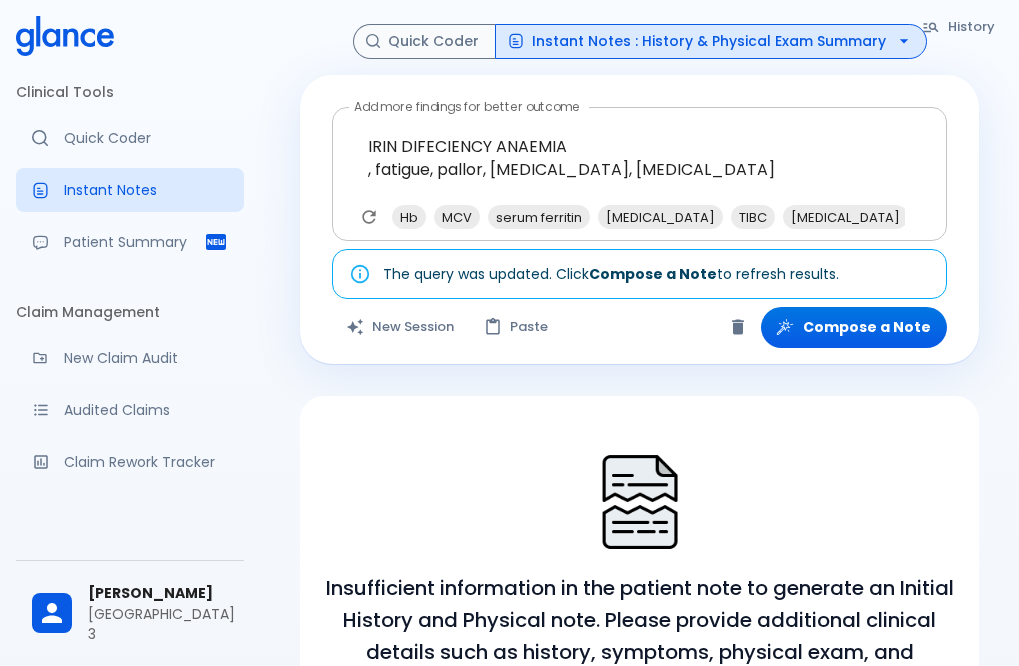click on "Hb MCV serum ferritin [MEDICAL_DATA] TIBC [MEDICAL_DATA] [MEDICAL_DATA] count [MEDICAL_DATA] iron supplements oral iron therapy intravenous iron therapy [MEDICAL_DATA] CBC chronic blood loss [MEDICAL_DATA] [MEDICAL_DATA] [MEDICAL_DATA] [MEDICAL_DATA] [PERSON_NAME] syndrome" at bounding box center (1565, 217) 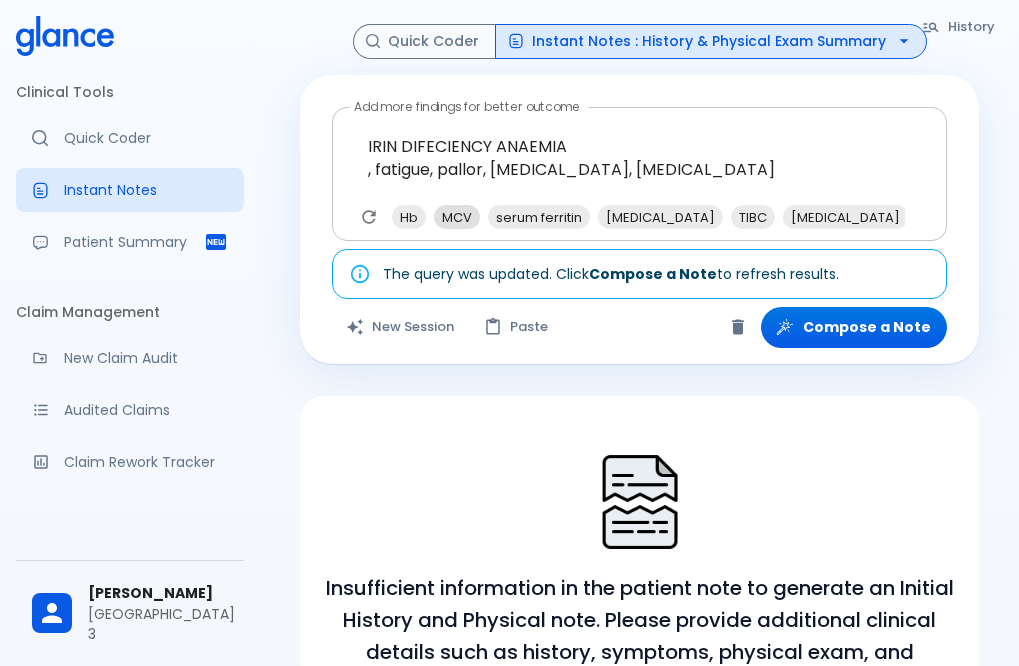 click on "MCV" at bounding box center [457, 217] 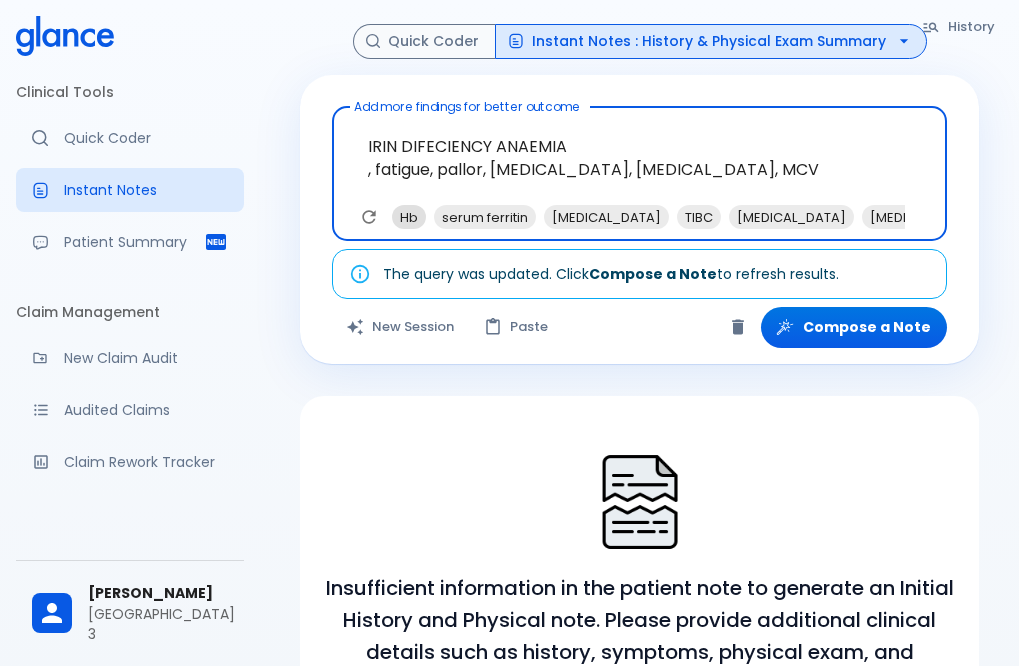 click on "Hb" at bounding box center (409, 217) 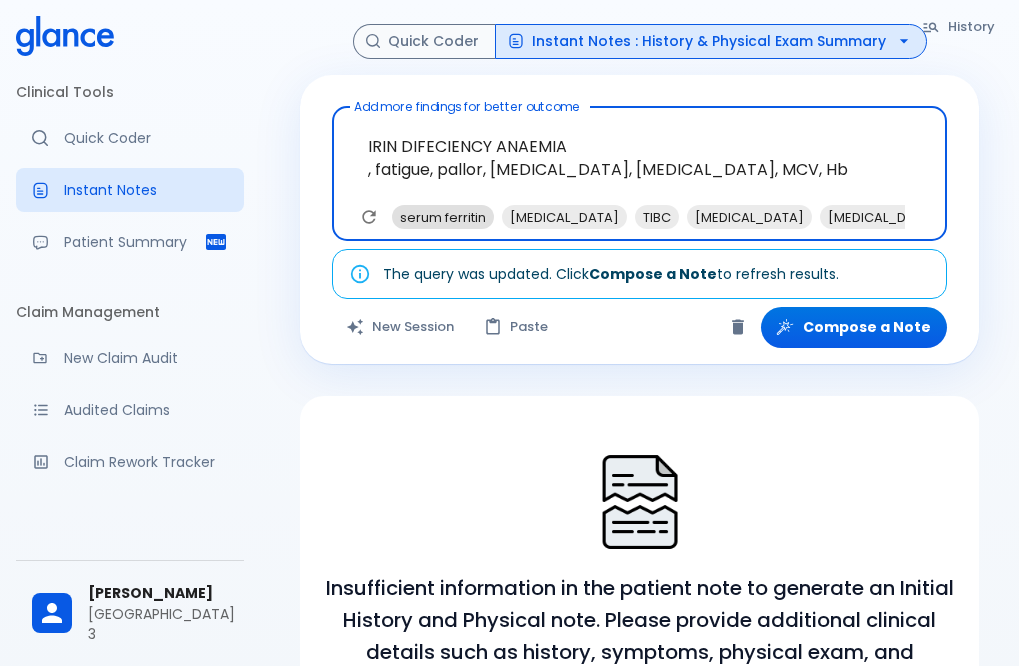 click on "serum ferritin" at bounding box center (443, 217) 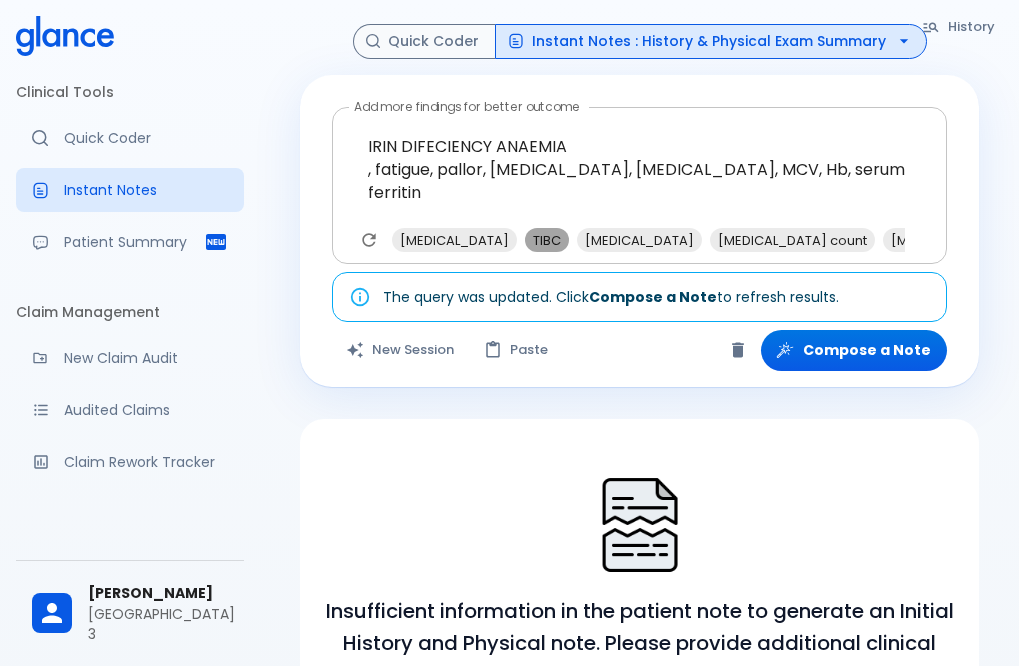 click on "TIBC" at bounding box center (547, 240) 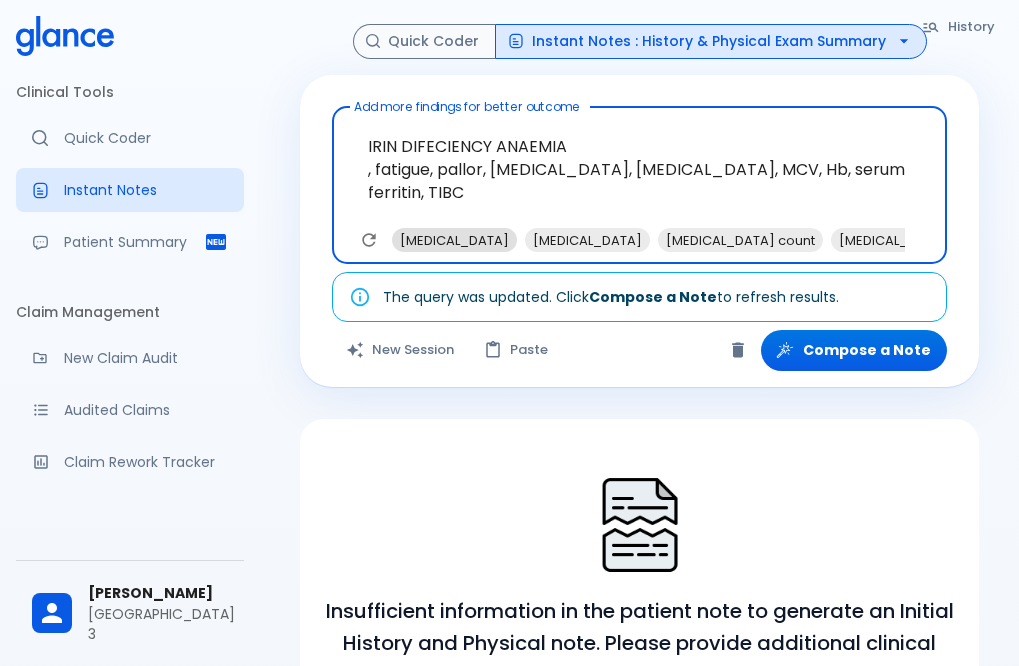 click on "[MEDICAL_DATA]" at bounding box center [454, 240] 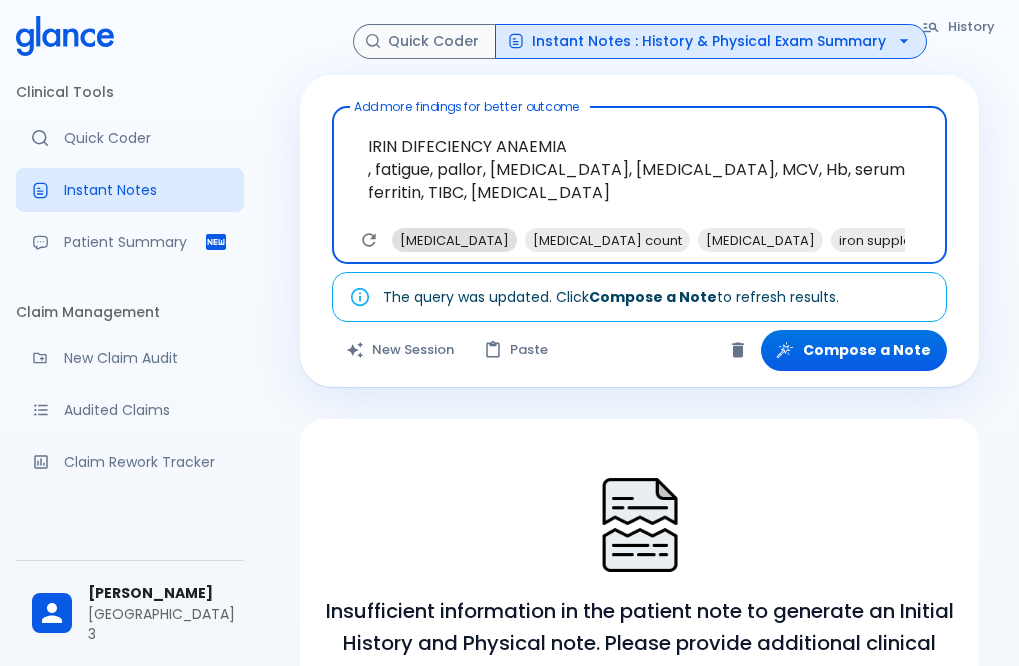 click on "[MEDICAL_DATA]" at bounding box center [454, 240] 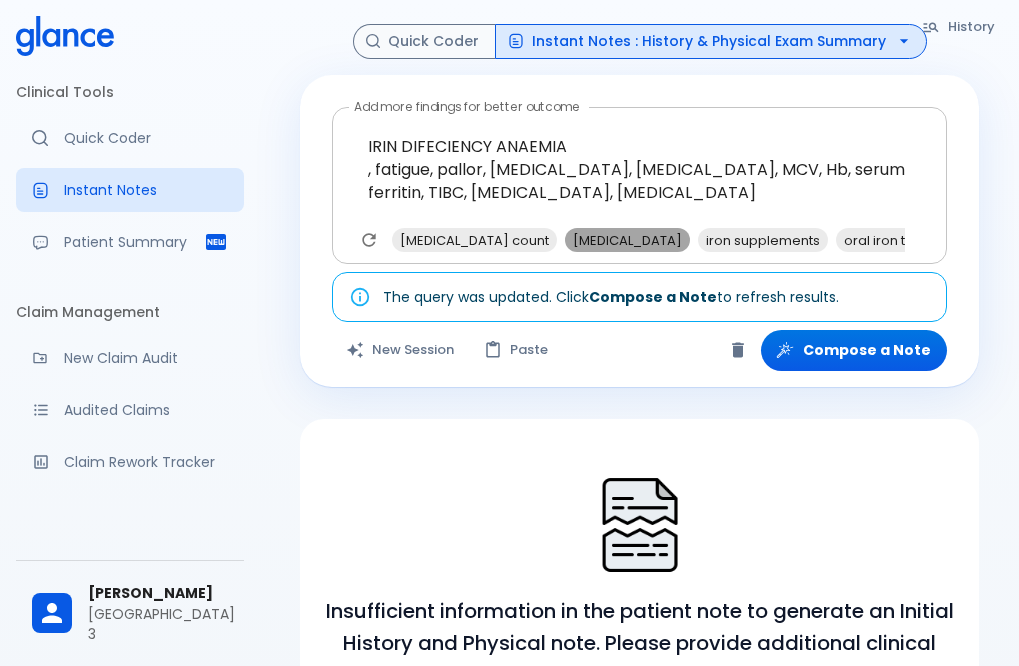 click on "[MEDICAL_DATA]" at bounding box center (627, 240) 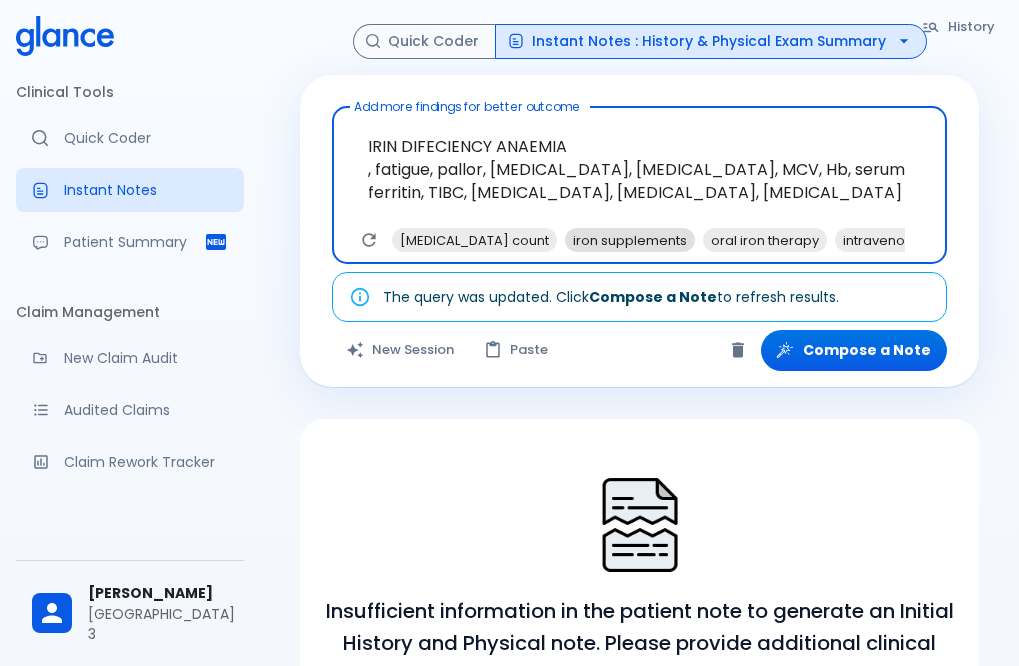 click on "iron supplements" at bounding box center [630, 240] 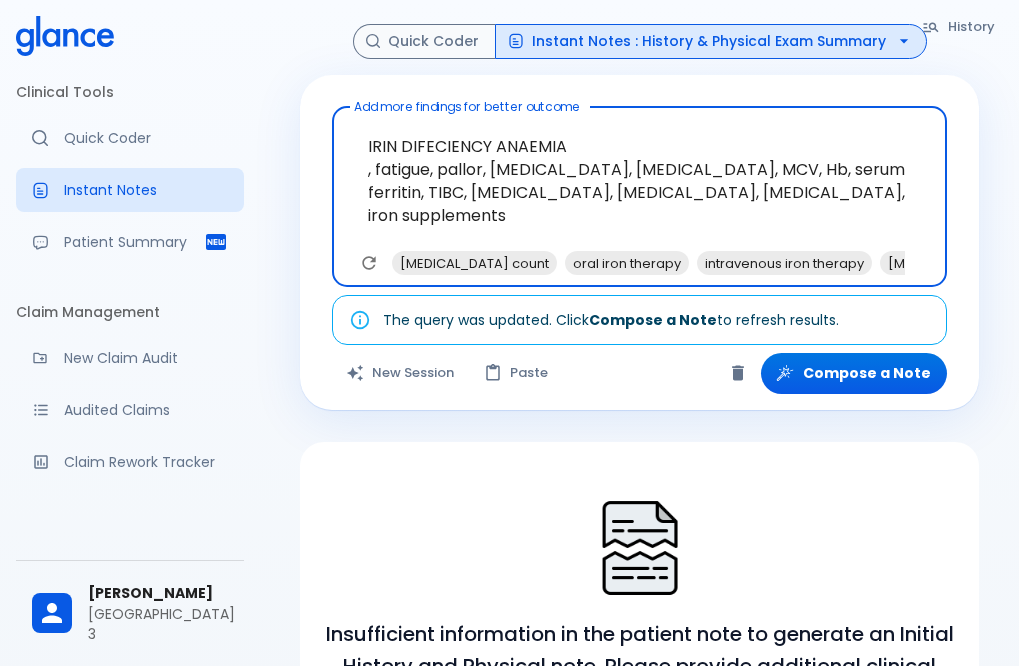click on "IRIN DIFECIENCY ANAEMIA
, fatigue, pallor, [MEDICAL_DATA], [MEDICAL_DATA], MCV, Hb, serum ferritin, TIBC, [MEDICAL_DATA], [MEDICAL_DATA], [MEDICAL_DATA], iron supplements" at bounding box center (639, 181) 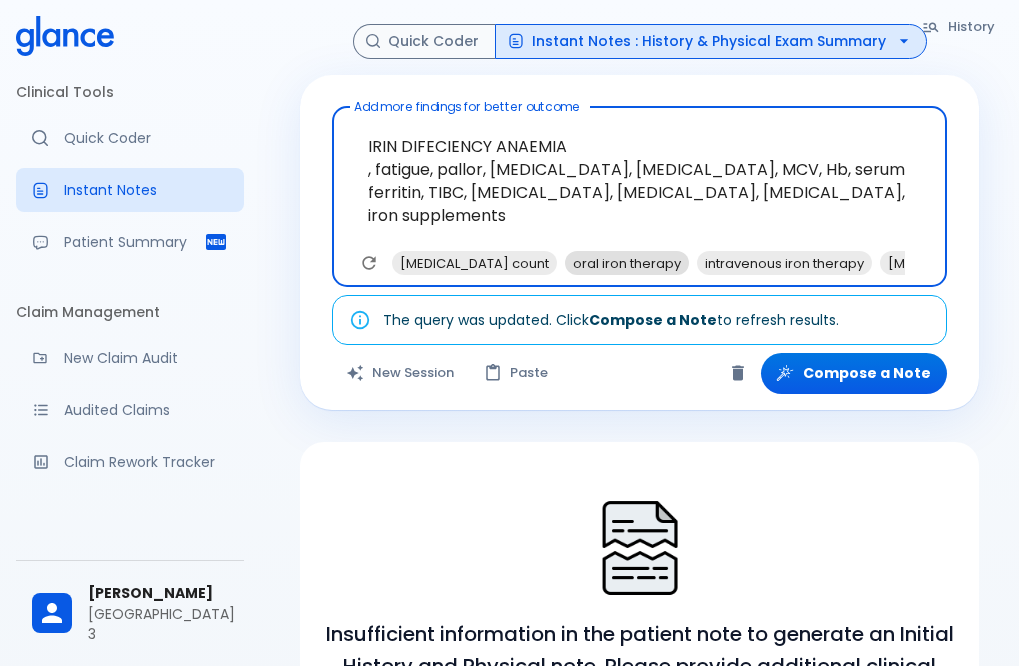 click on "oral iron therapy" at bounding box center [627, 263] 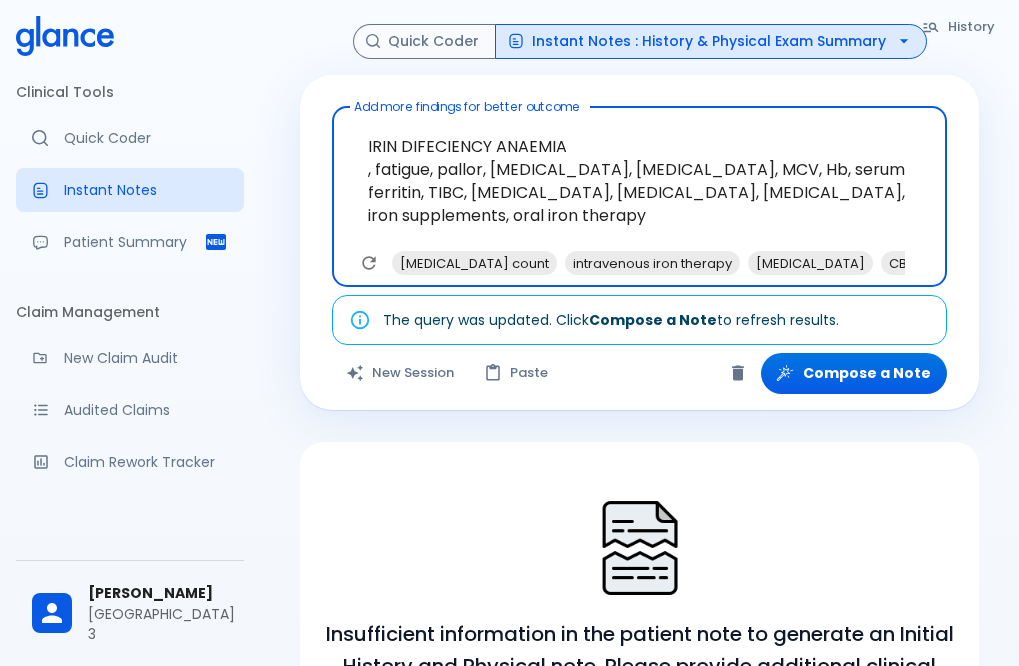click on "intravenous iron therapy" at bounding box center [652, 263] 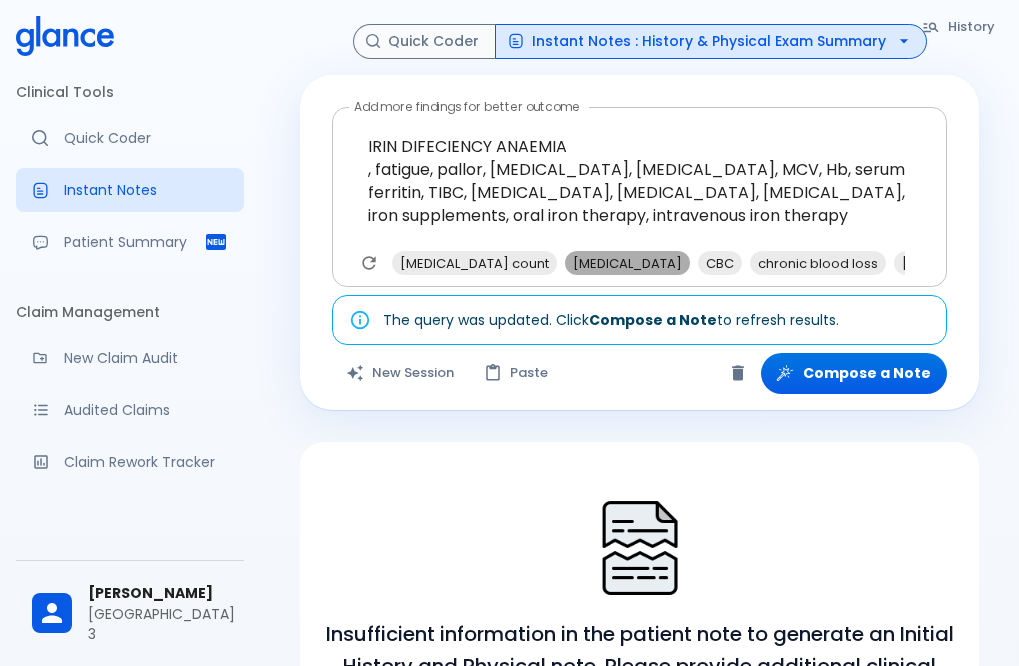 click on "[MEDICAL_DATA]" at bounding box center [627, 263] 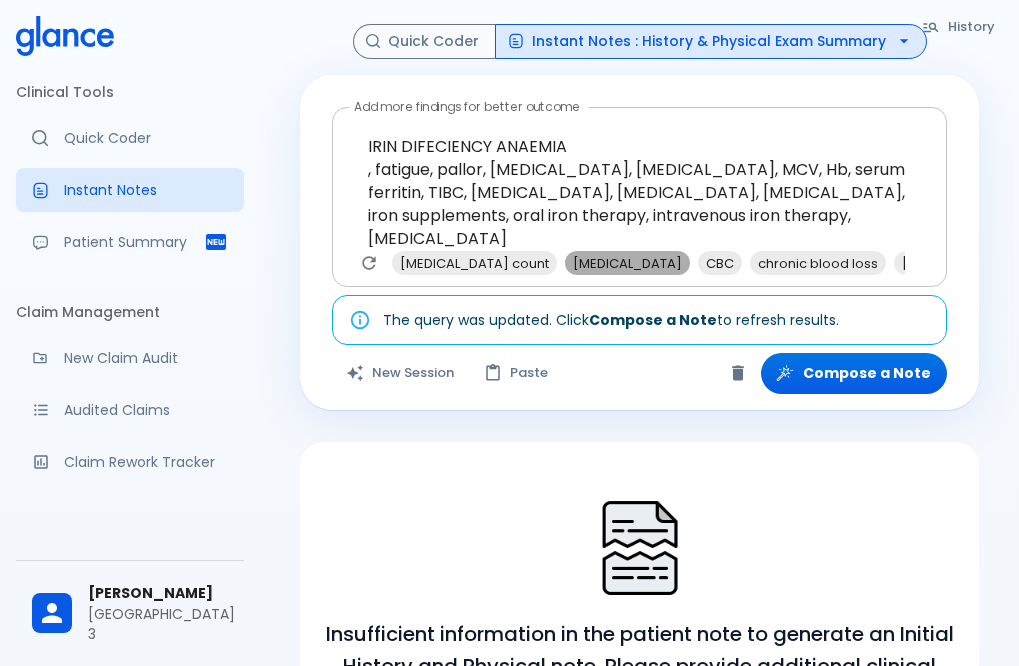 click on "IRIN DIFECIENCY ANAEMIA
, fatigue, pallor, [MEDICAL_DATA], [MEDICAL_DATA], MCV, Hb, serum ferritin, TIBC, [MEDICAL_DATA], [MEDICAL_DATA], [MEDICAL_DATA], iron supplements, oral iron therapy, intravenous iron therapy" at bounding box center [639, 181] 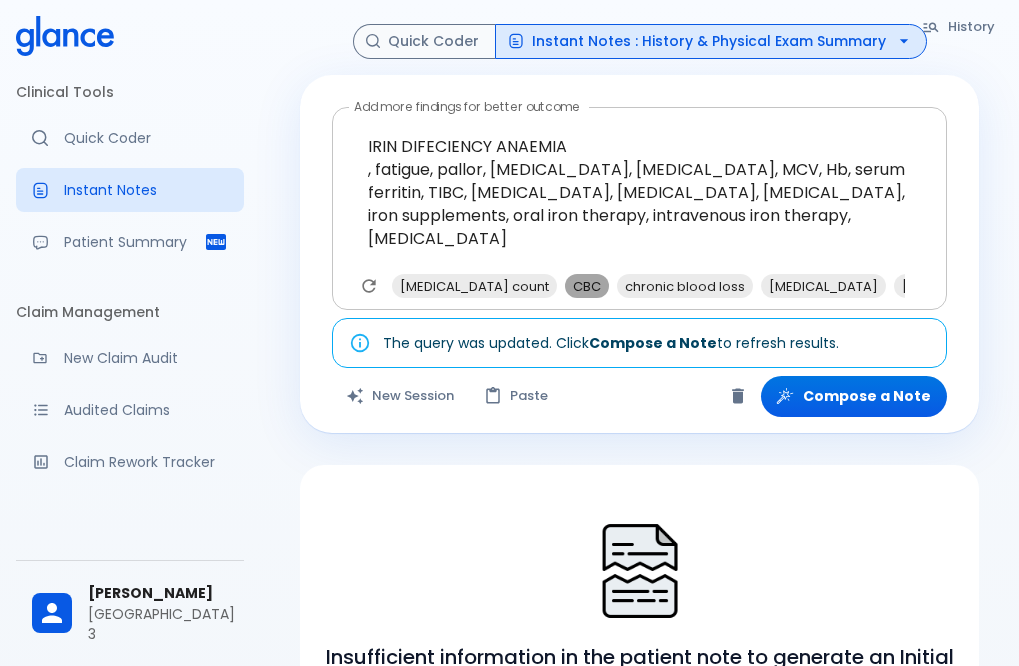 click on "CBC" at bounding box center [587, 286] 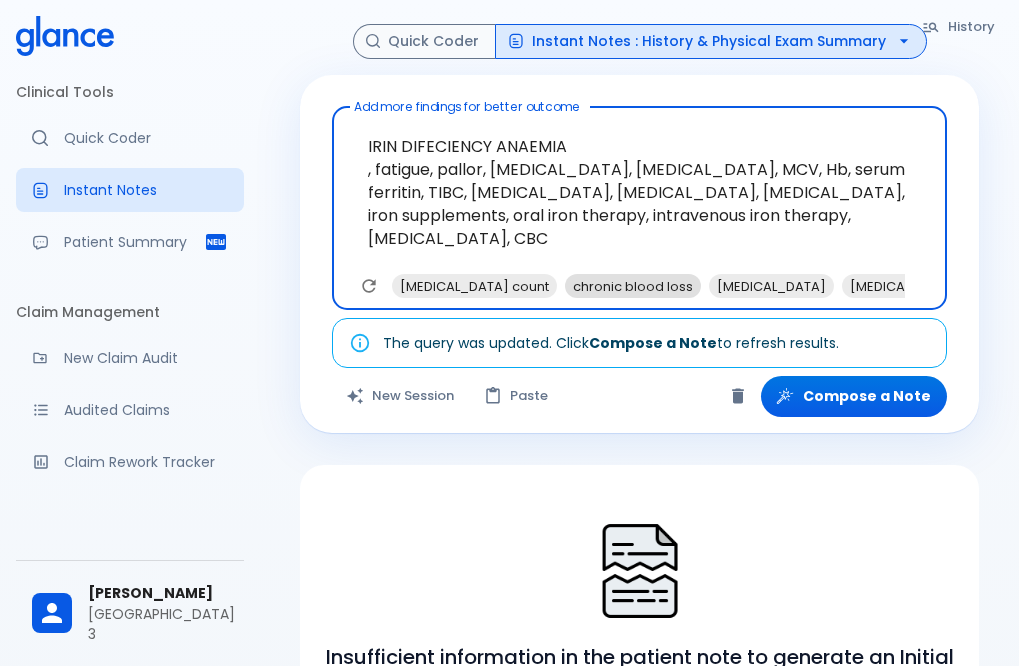 click on "chronic blood loss" at bounding box center [633, 286] 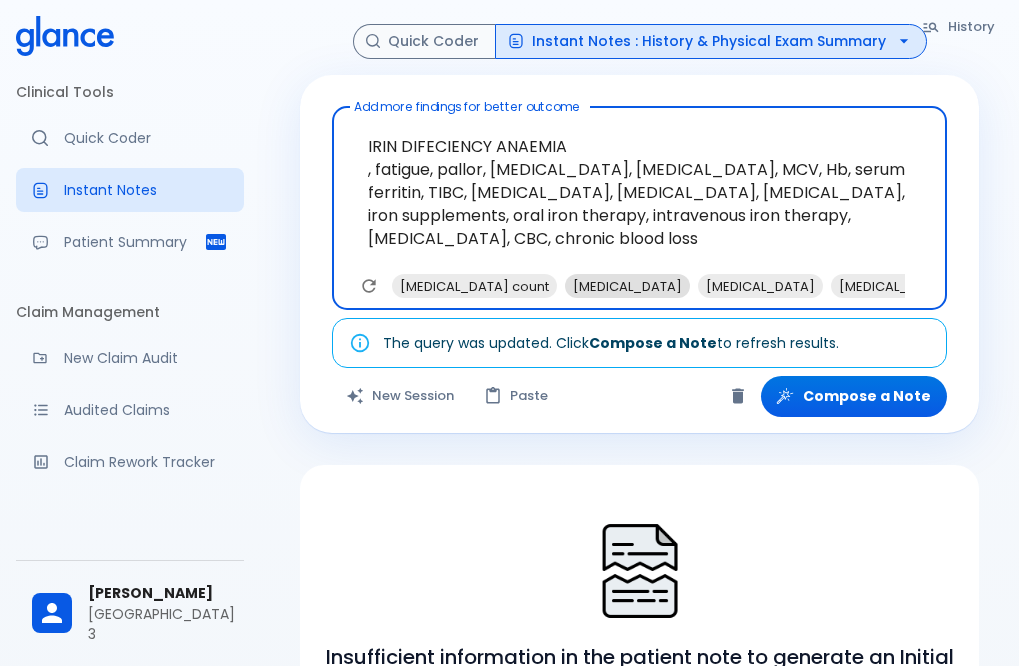 click on "[MEDICAL_DATA]" at bounding box center [627, 286] 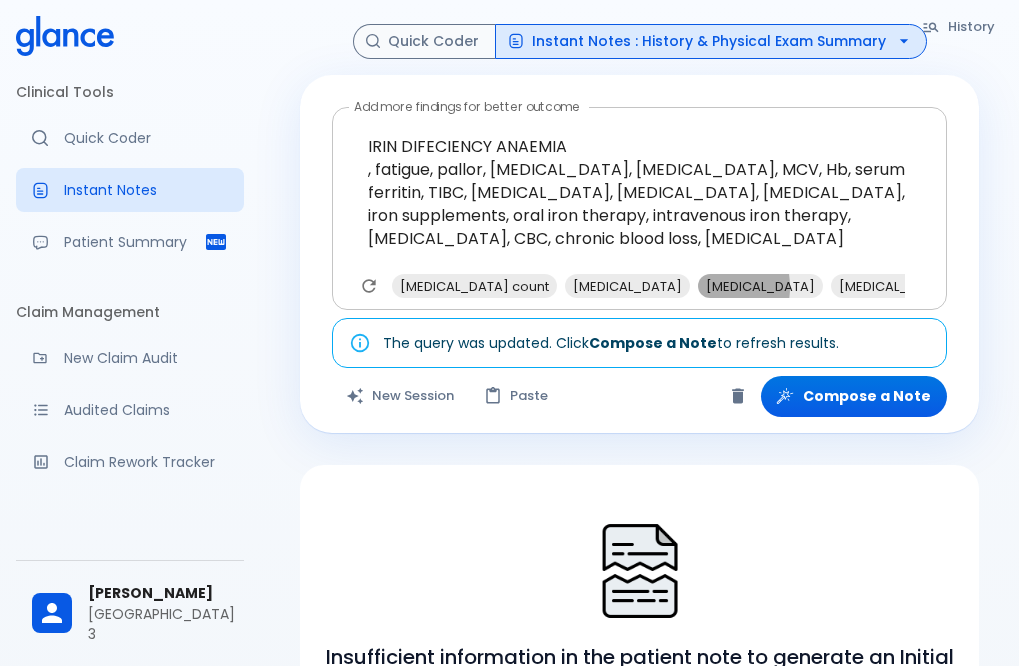 click on "[MEDICAL_DATA]" at bounding box center (760, 286) 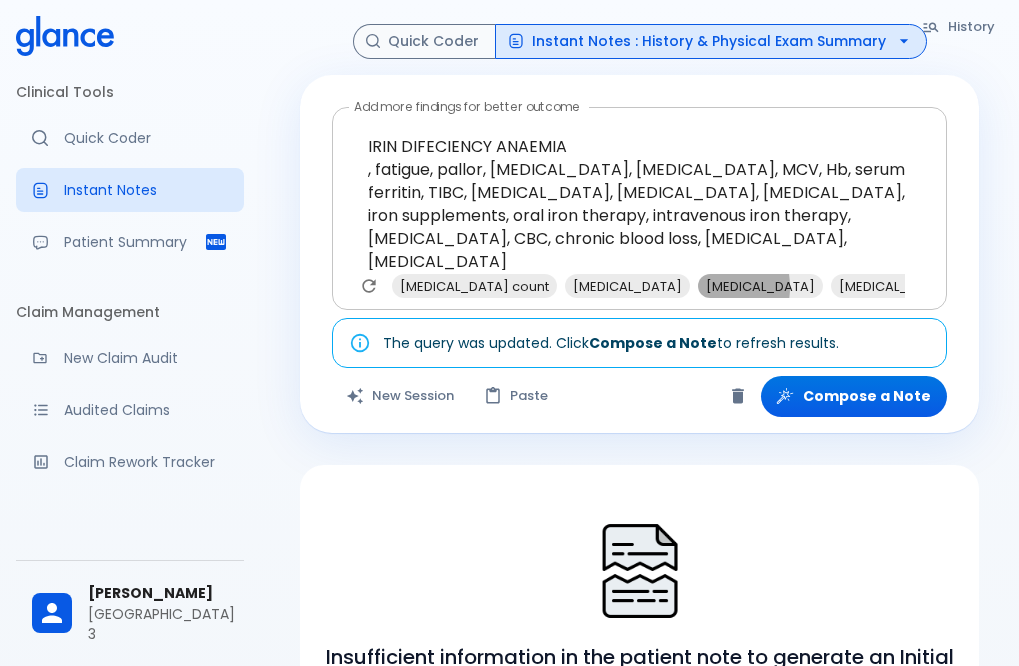 click on "IRIN DIFECIENCY ANAEMIA
, fatigue, pallor, [MEDICAL_DATA], [MEDICAL_DATA], MCV, Hb, serum ferritin, TIBC, [MEDICAL_DATA], [MEDICAL_DATA], [MEDICAL_DATA], iron supplements, oral iron therapy, intravenous iron therapy, [MEDICAL_DATA], CBC, chronic blood loss, [MEDICAL_DATA]" at bounding box center (639, 192) 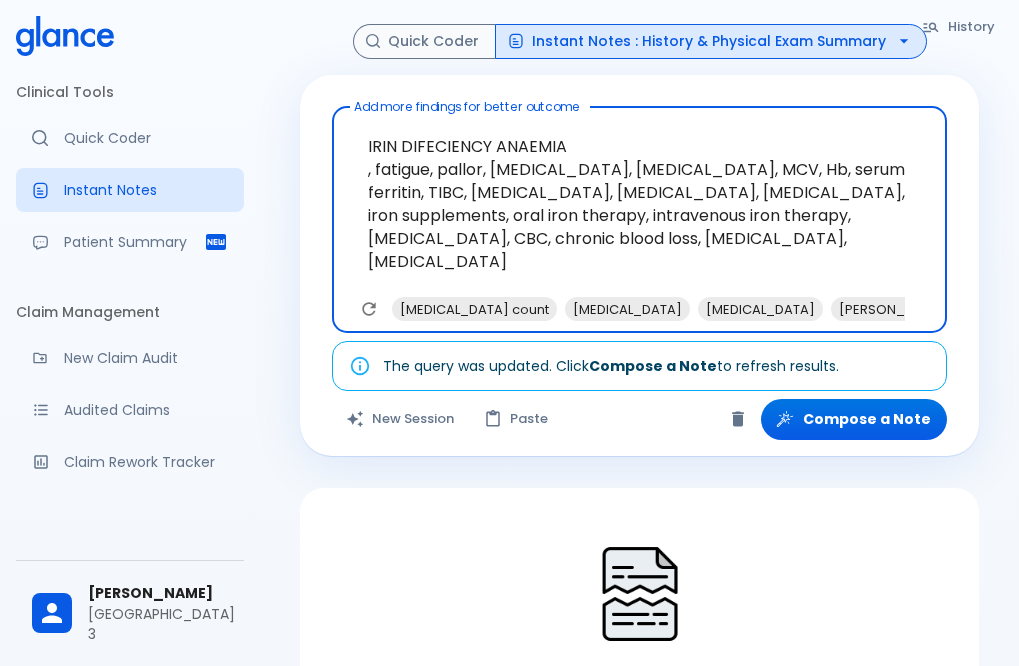 click on "IRIN DIFECIENCY ANAEMIA
, fatigue, pallor, [MEDICAL_DATA], [MEDICAL_DATA], MCV, Hb, serum ferritin, TIBC, [MEDICAL_DATA], [MEDICAL_DATA], [MEDICAL_DATA], iron supplements, oral iron therapy, intravenous iron therapy, [MEDICAL_DATA], CBC, chronic blood loss, [MEDICAL_DATA], [MEDICAL_DATA]" at bounding box center (639, 204) 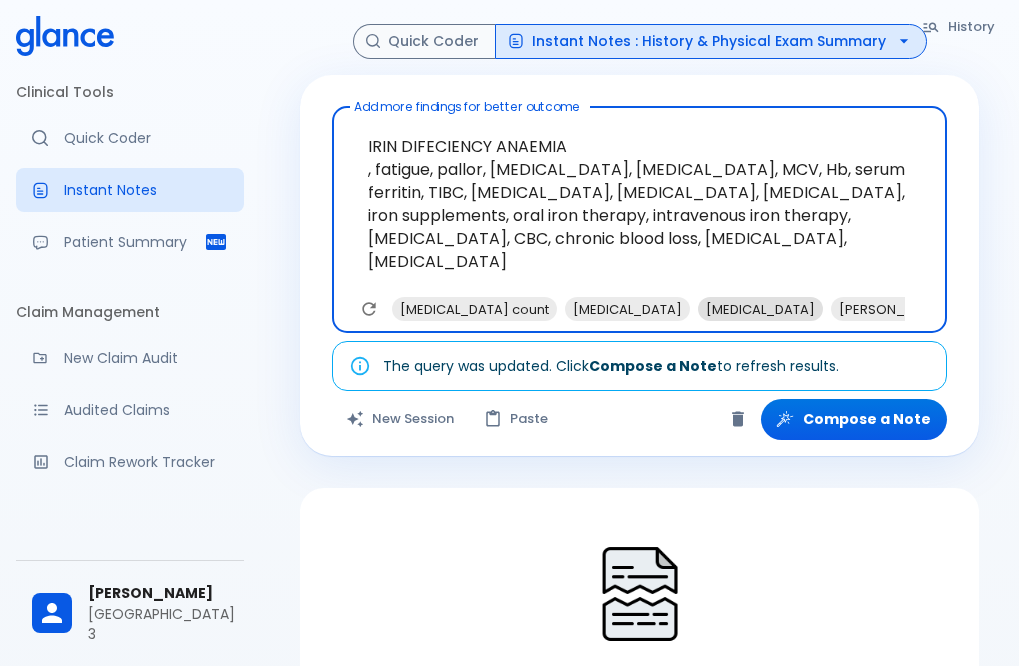 click on "[MEDICAL_DATA]" at bounding box center (760, 309) 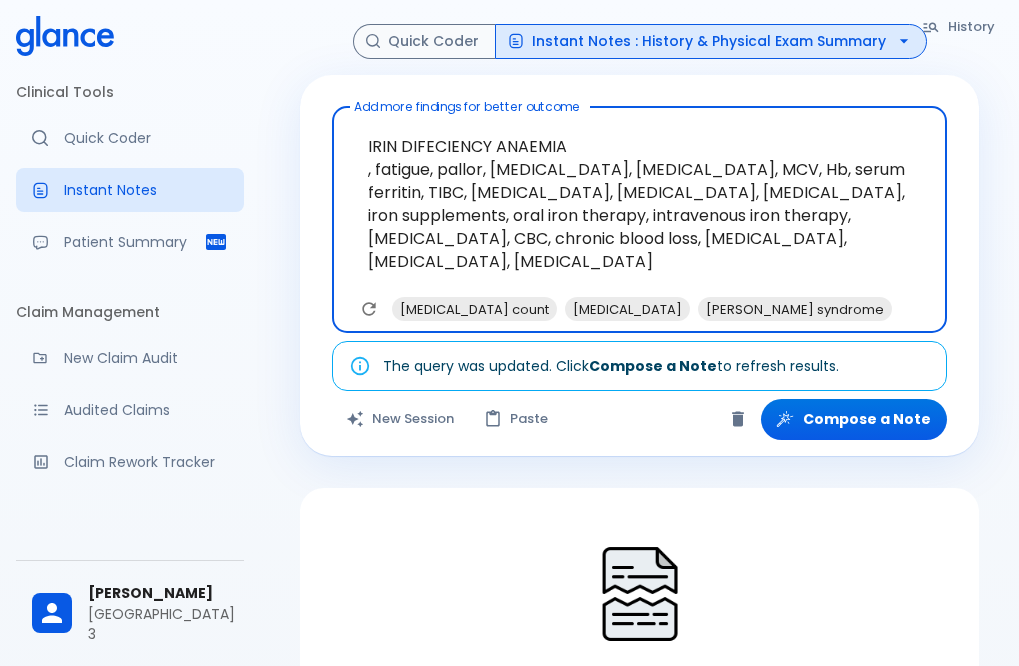 click on "[PERSON_NAME] syndrome" at bounding box center (795, 309) 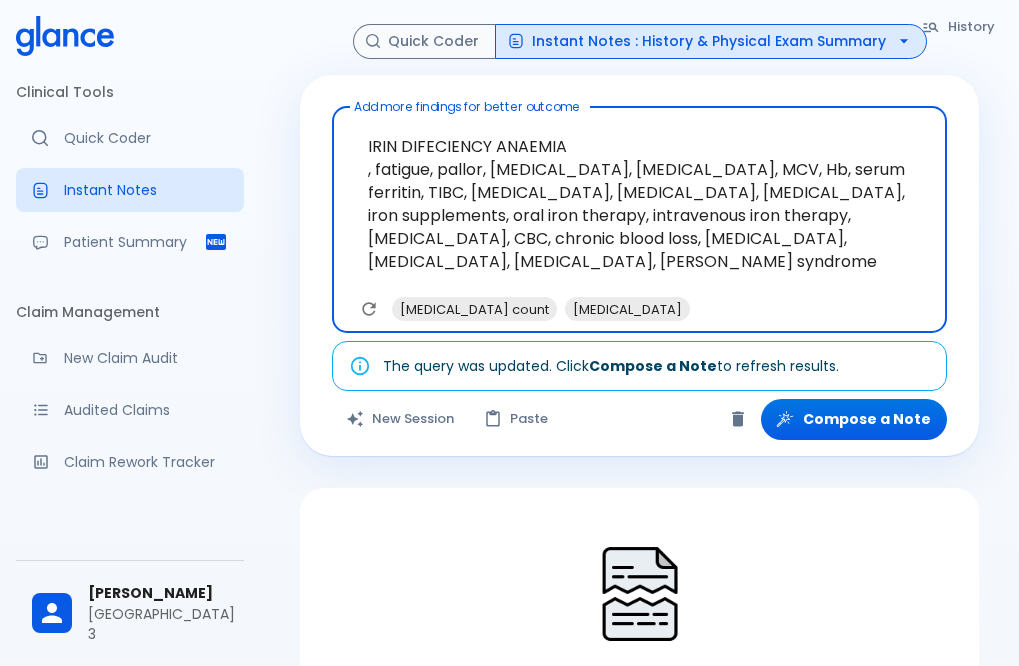 click on "[MEDICAL_DATA] count [MEDICAL_DATA]" at bounding box center [629, 309] 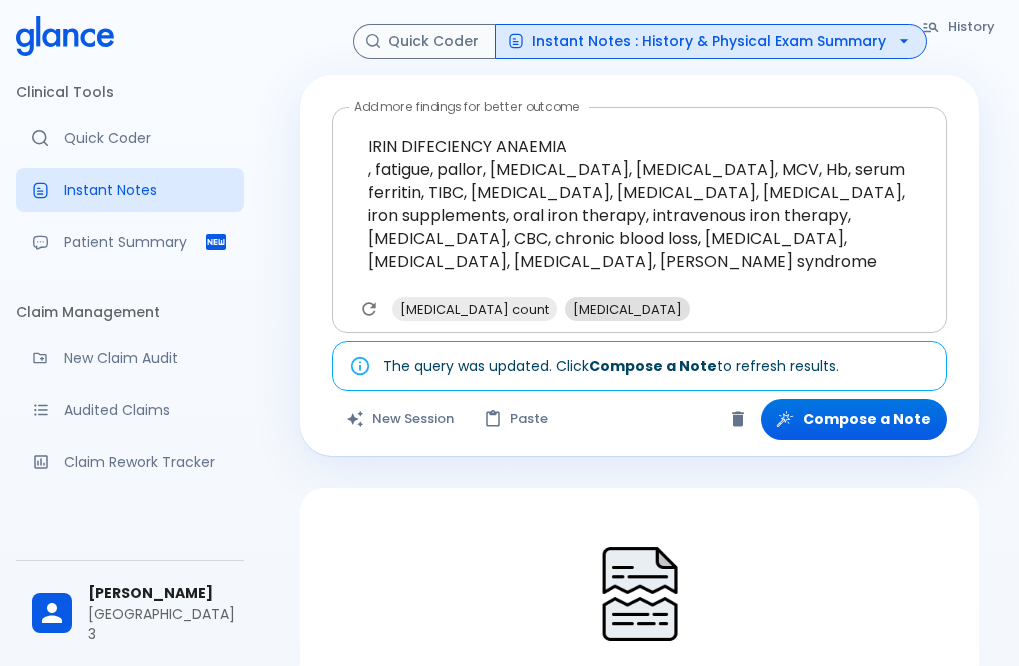 click on "[MEDICAL_DATA]" at bounding box center (627, 309) 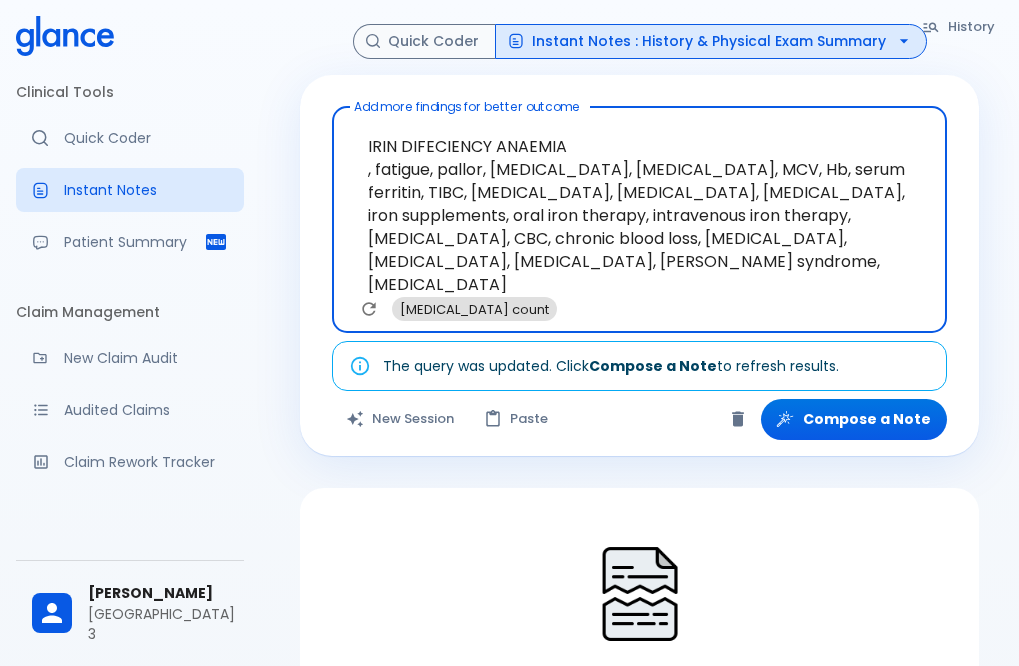 click on "[MEDICAL_DATA] count" at bounding box center [474, 309] 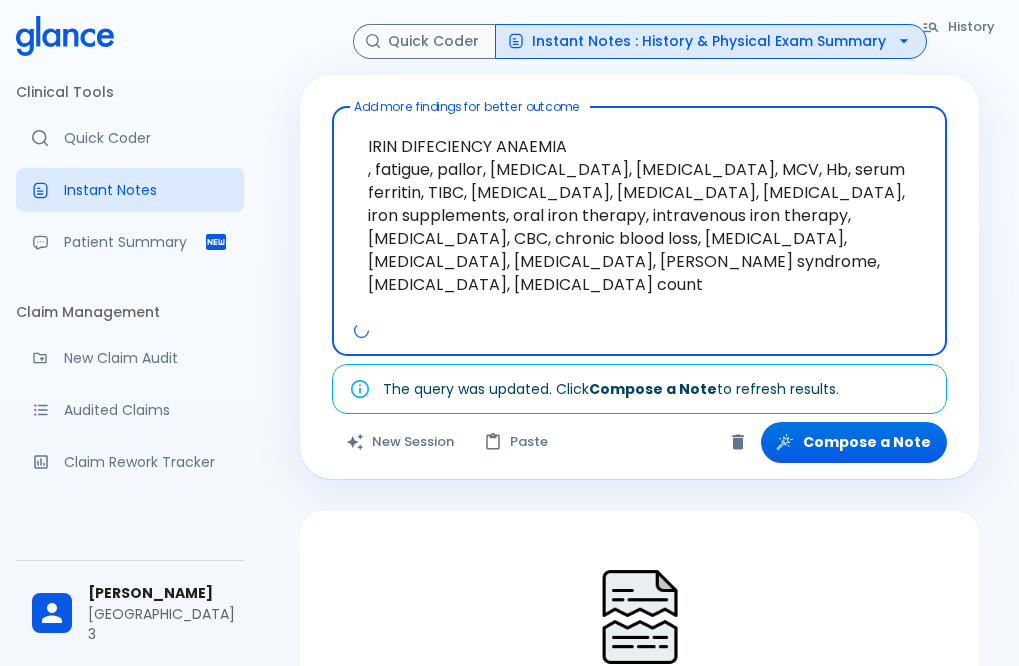 click on "Instant Notes   : History & Physical Exam Summary" at bounding box center (711, 41) 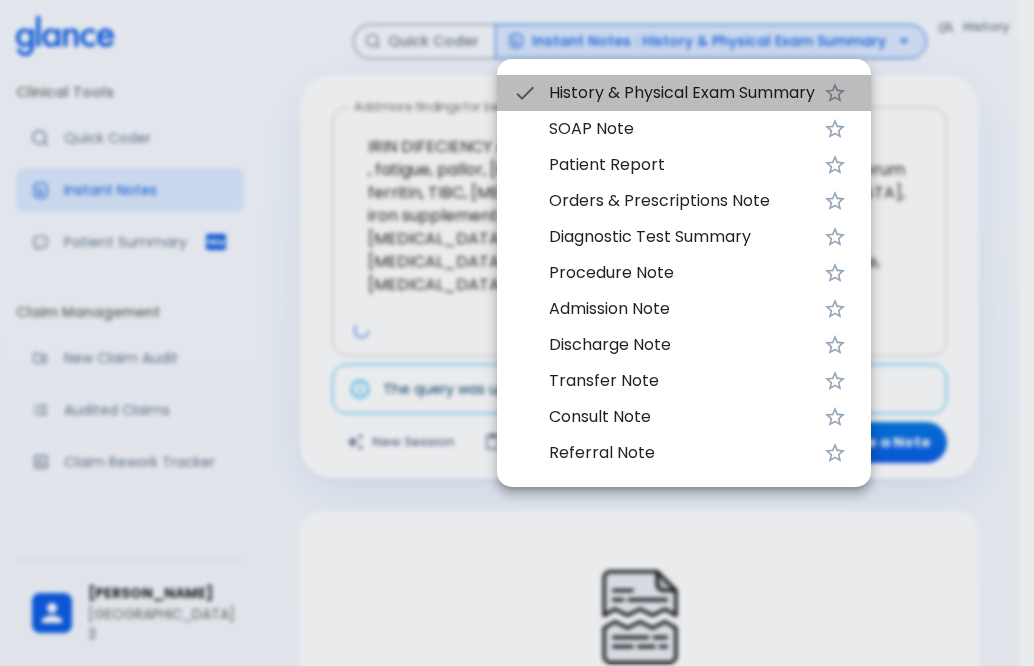 click on "History & Physical Exam Summary" at bounding box center (682, 93) 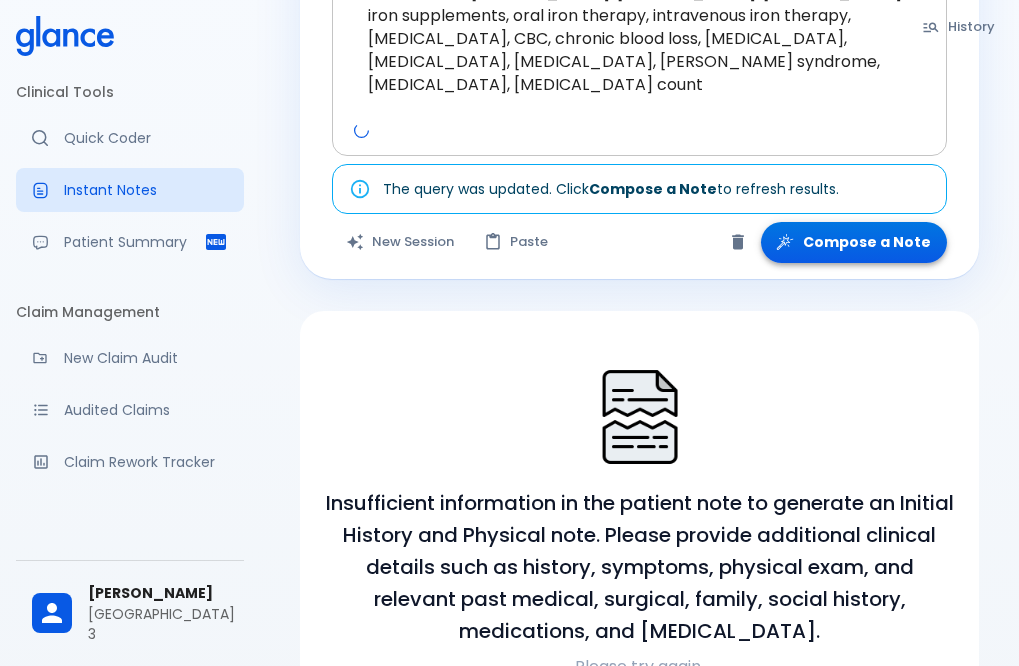 click on "Compose a Note" at bounding box center (854, 242) 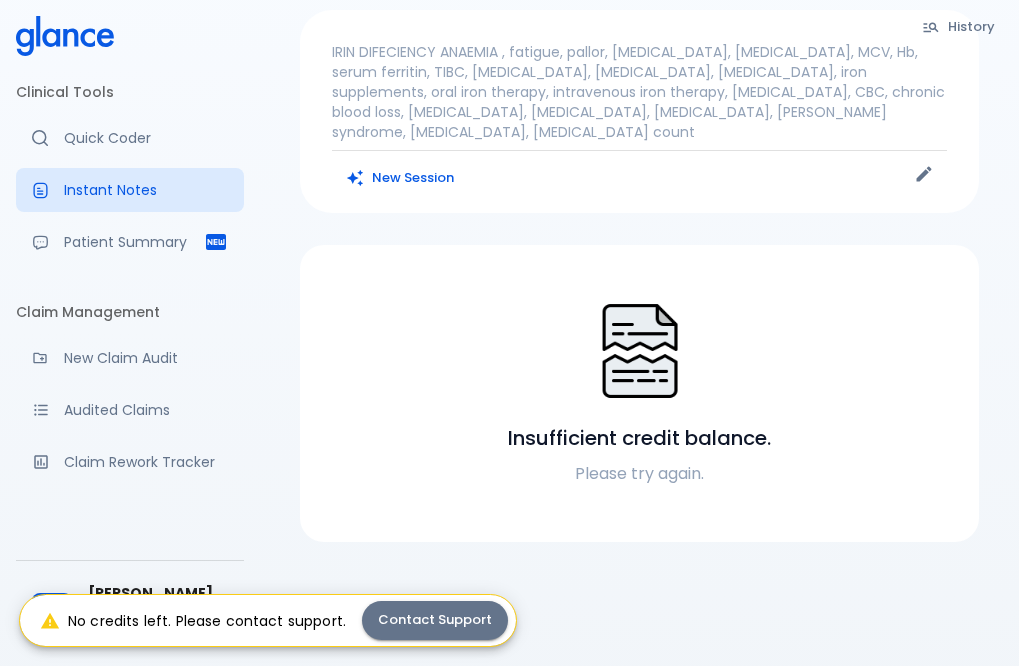 scroll, scrollTop: 0, scrollLeft: 0, axis: both 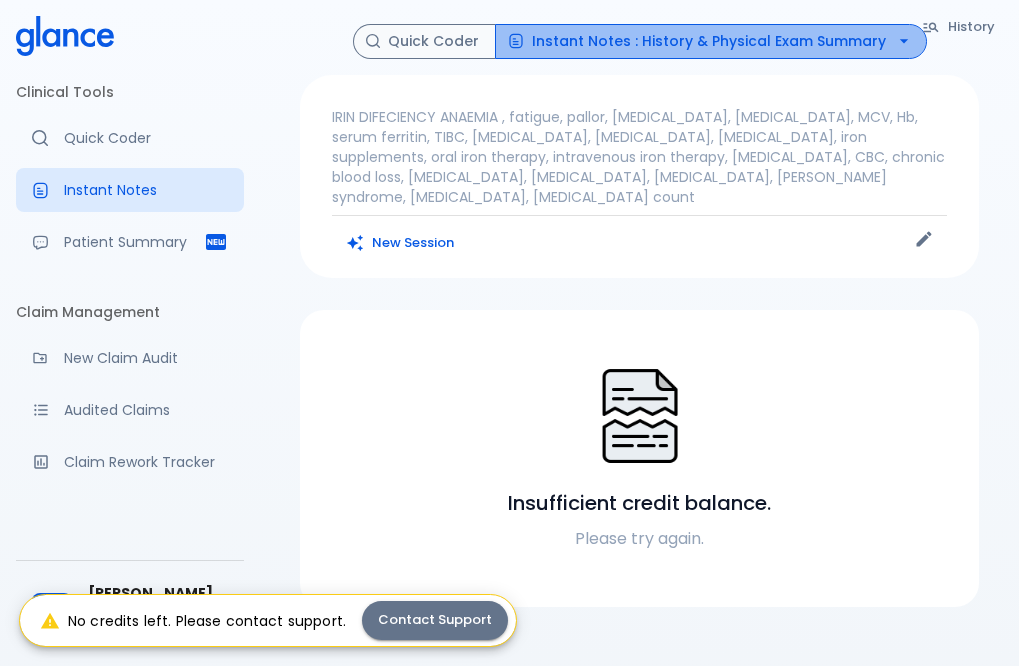 click on "Instant Notes   : History & Physical Exam Summary" at bounding box center [711, 41] 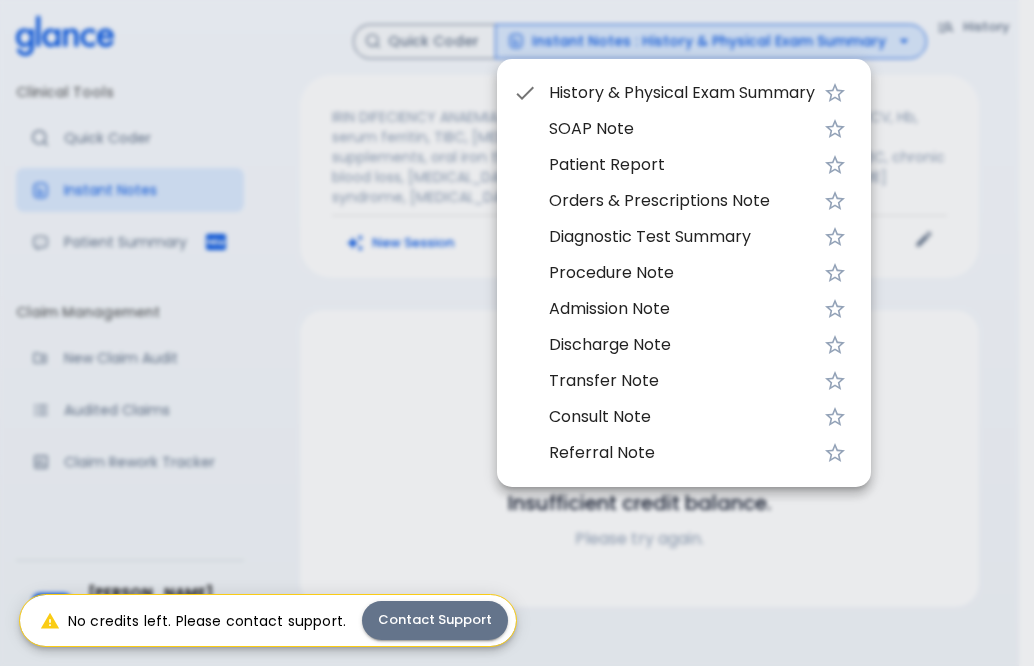 click on "History & Physical Exam Summary" at bounding box center (682, 93) 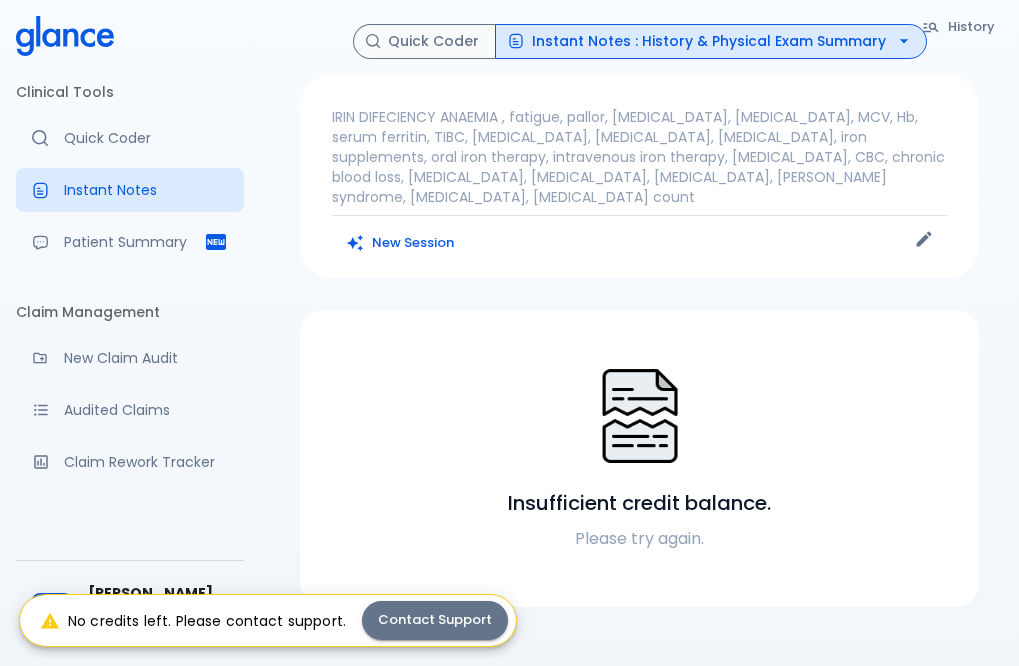 type 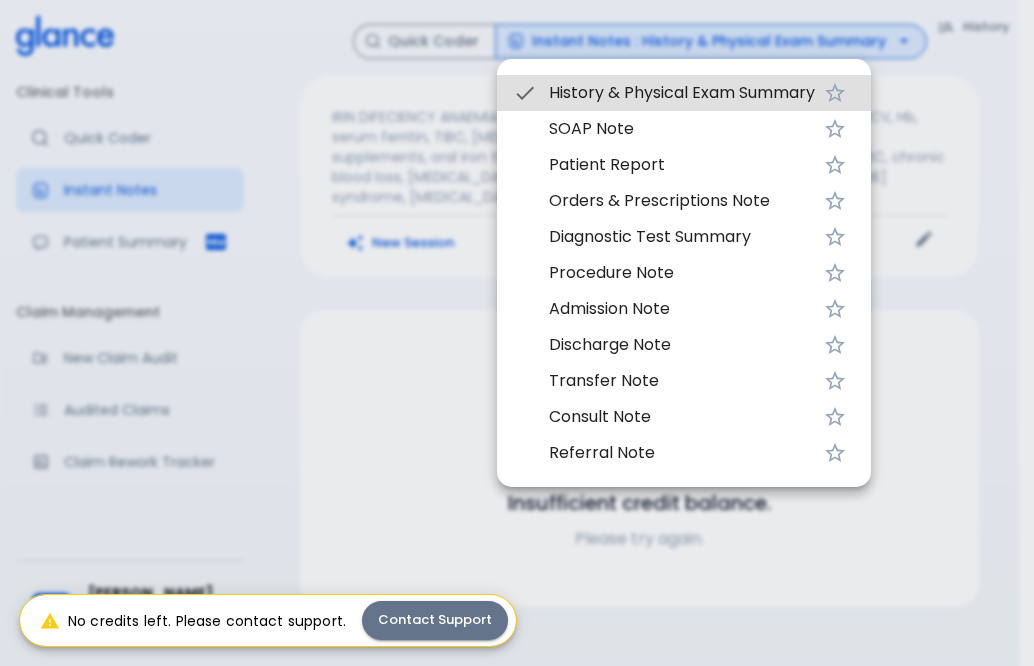 click at bounding box center (517, 333) 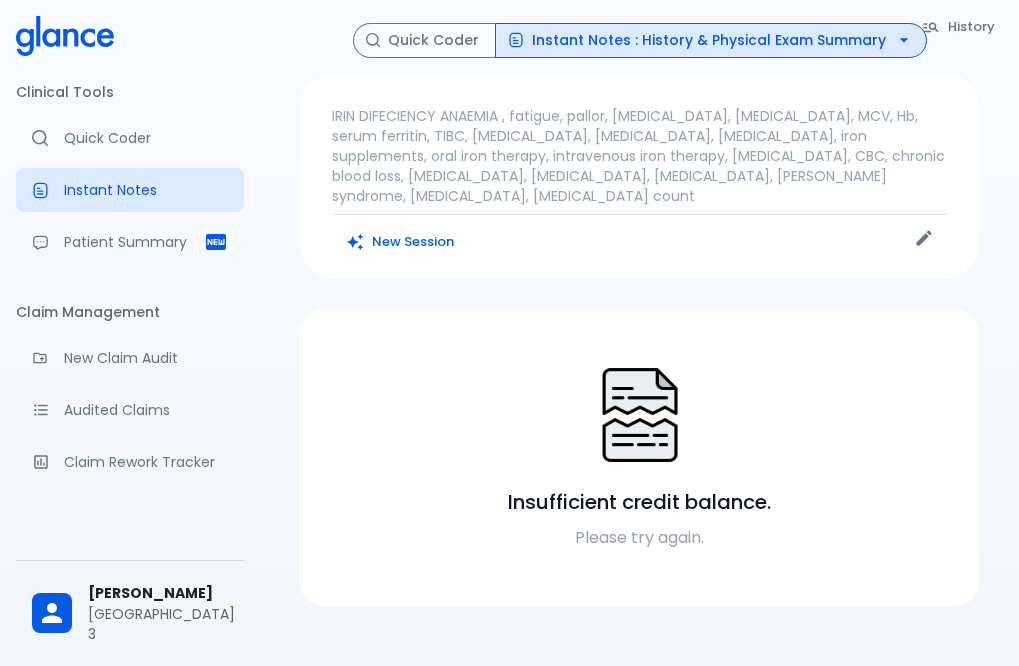 scroll, scrollTop: 0, scrollLeft: 0, axis: both 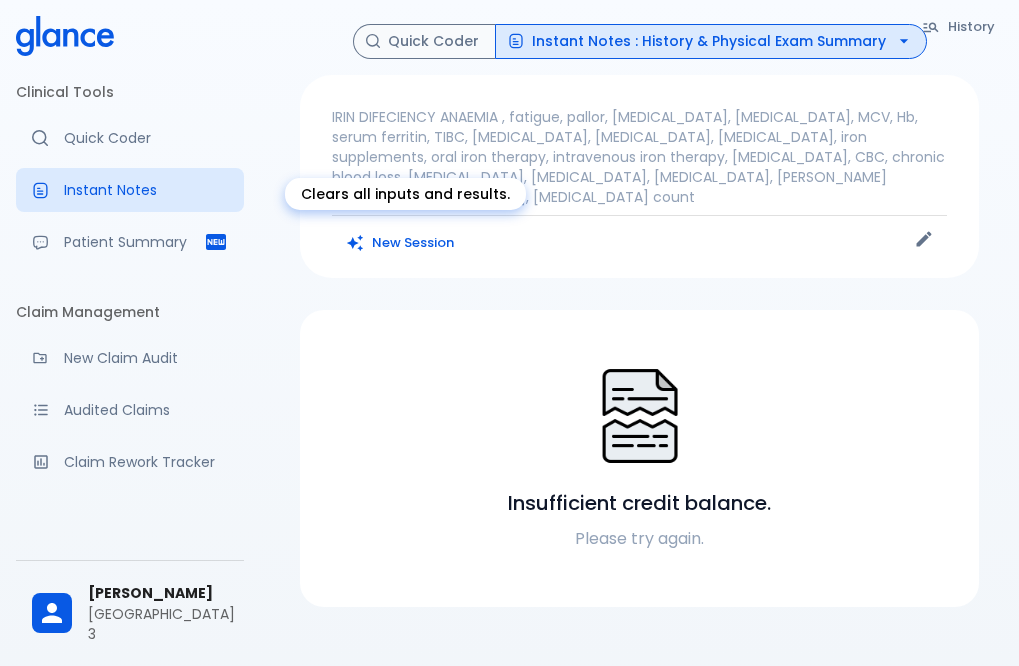 click on "New Session" at bounding box center (401, 243) 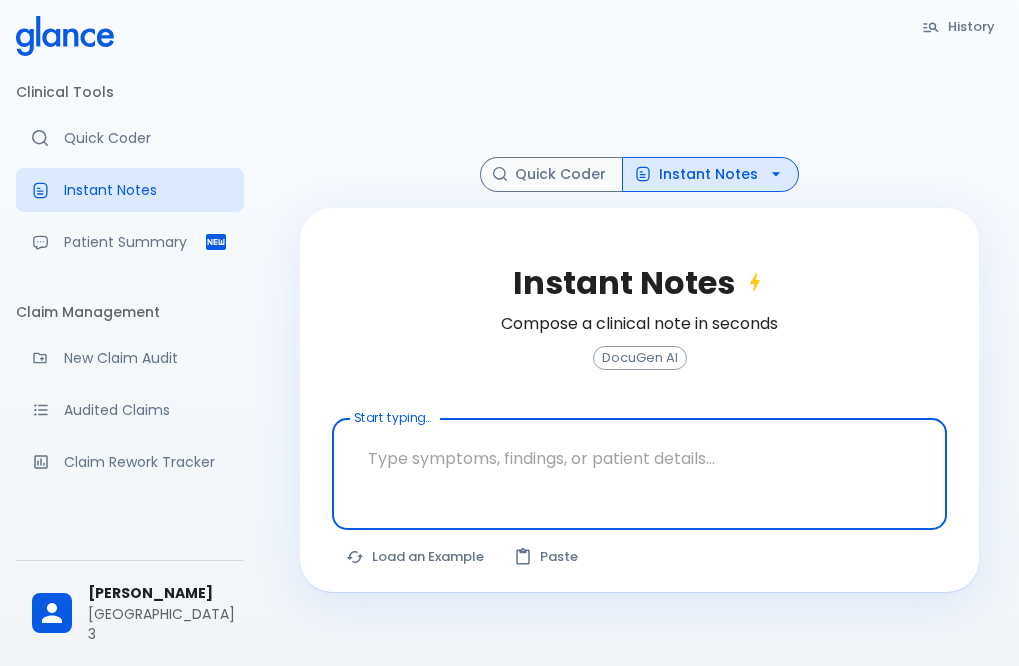 click at bounding box center (639, 458) 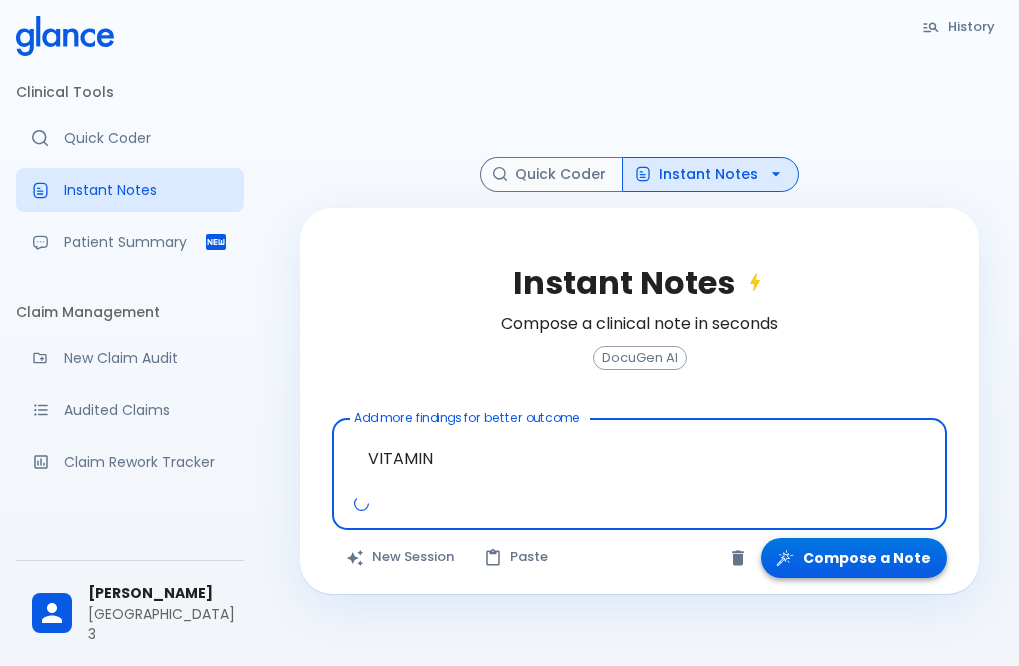 type on "VITAMIN" 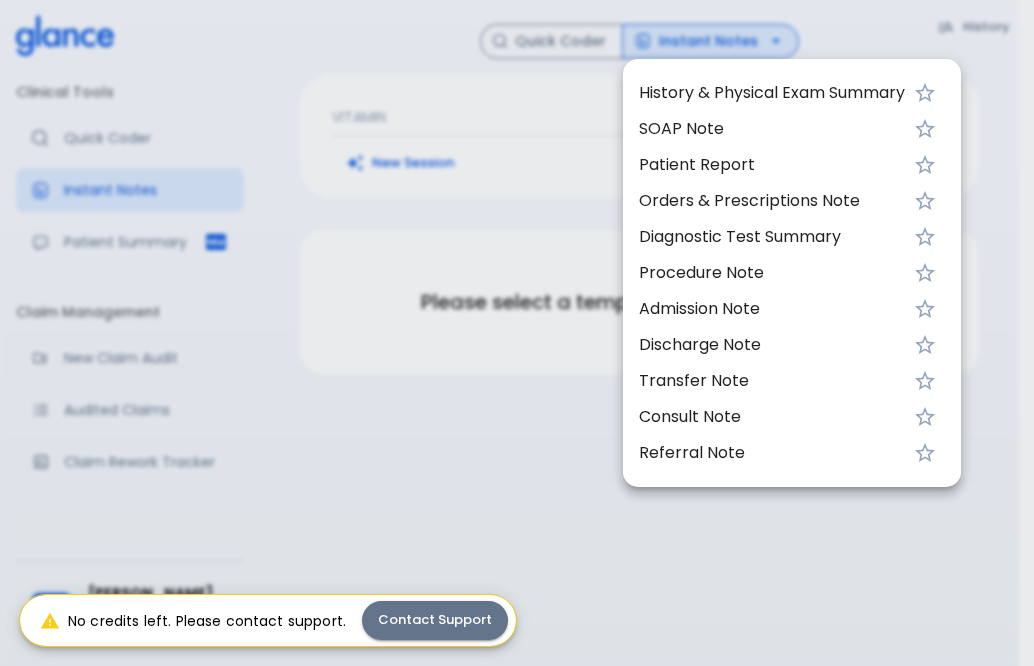click at bounding box center (517, 333) 